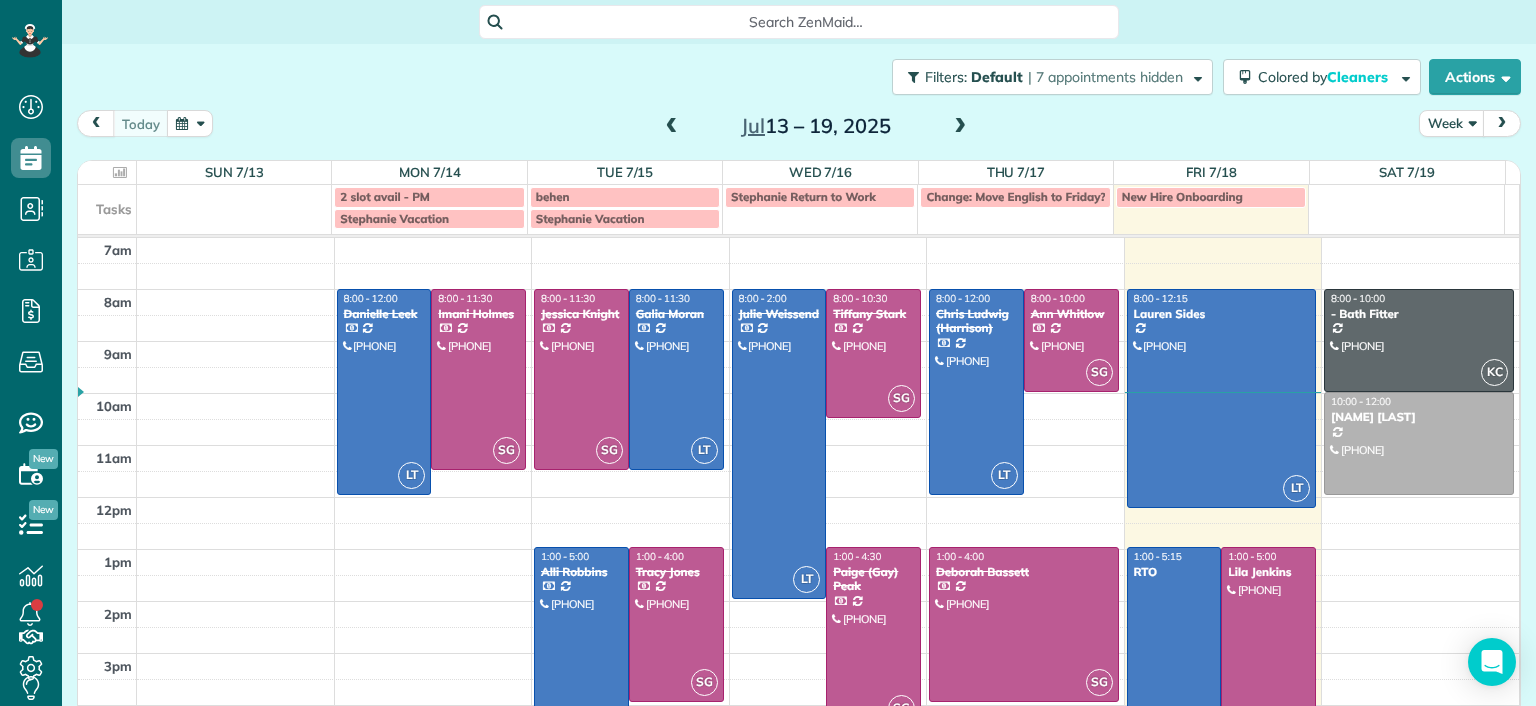 scroll, scrollTop: 0, scrollLeft: 0, axis: both 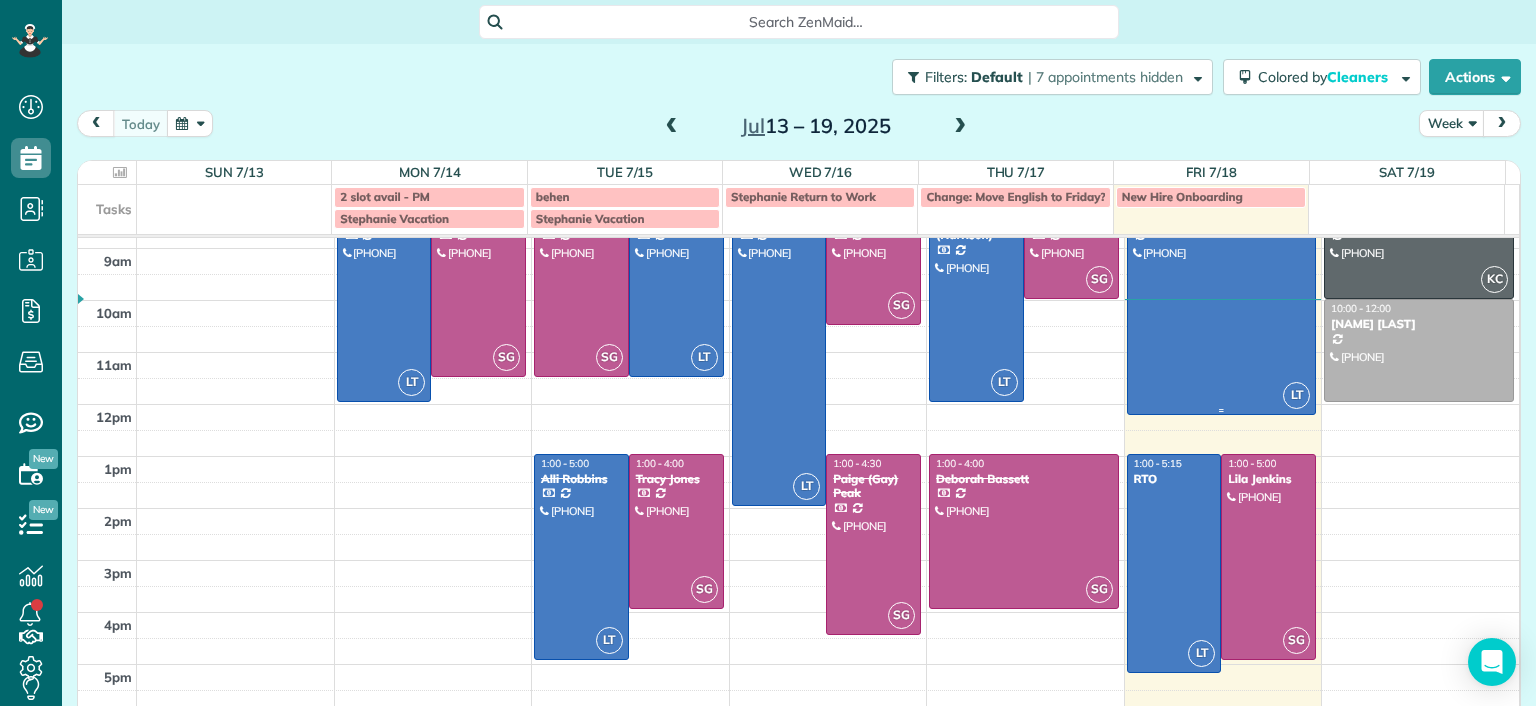 click at bounding box center (1222, 305) 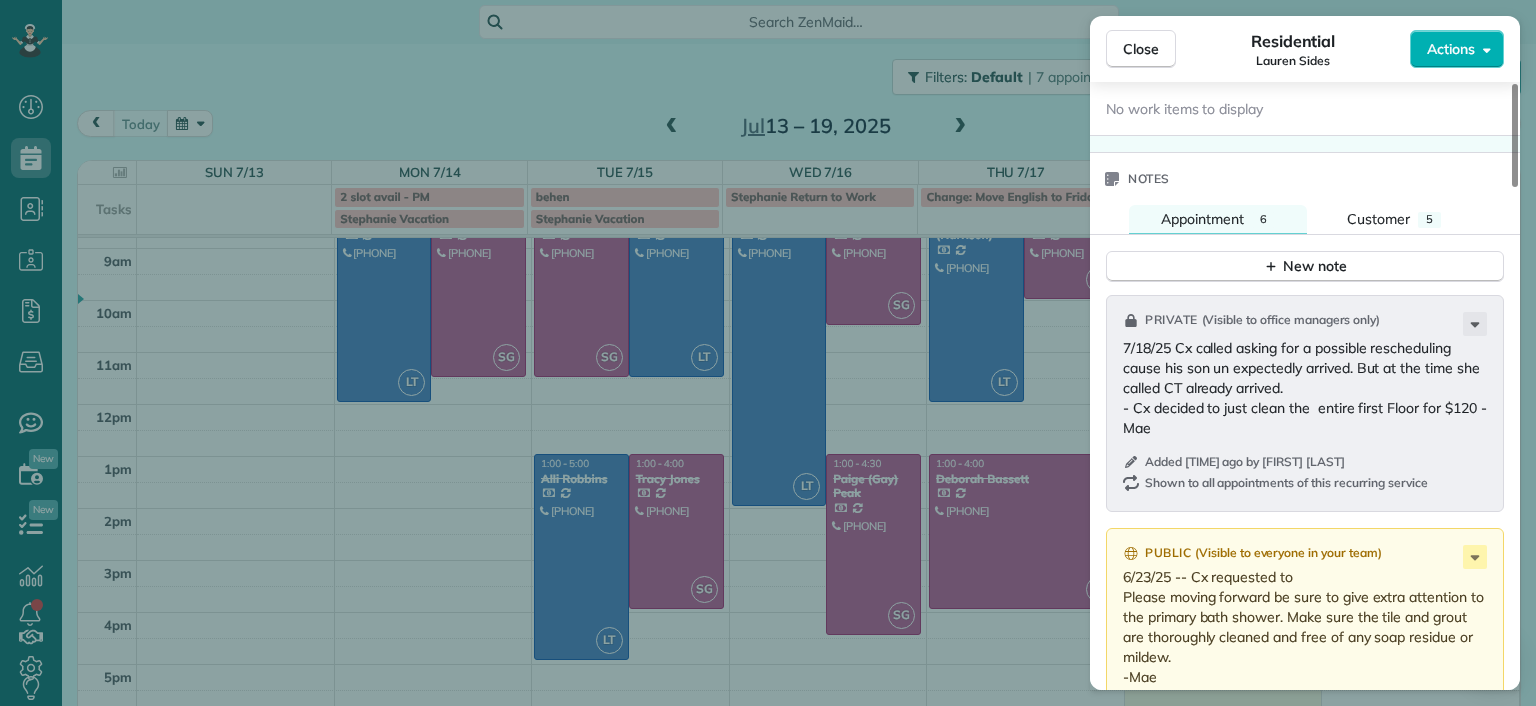 scroll, scrollTop: 1700, scrollLeft: 0, axis: vertical 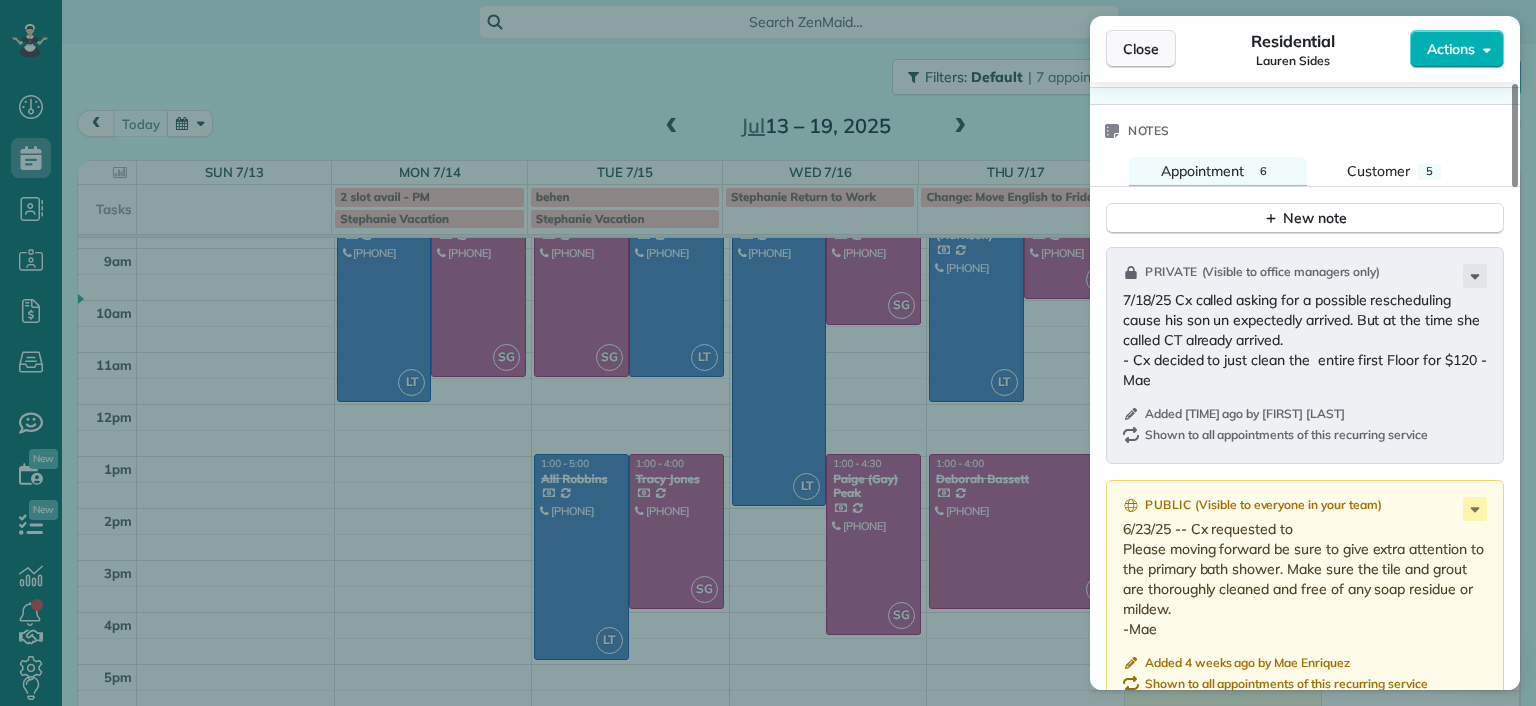 click on "Close" at bounding box center [1141, 49] 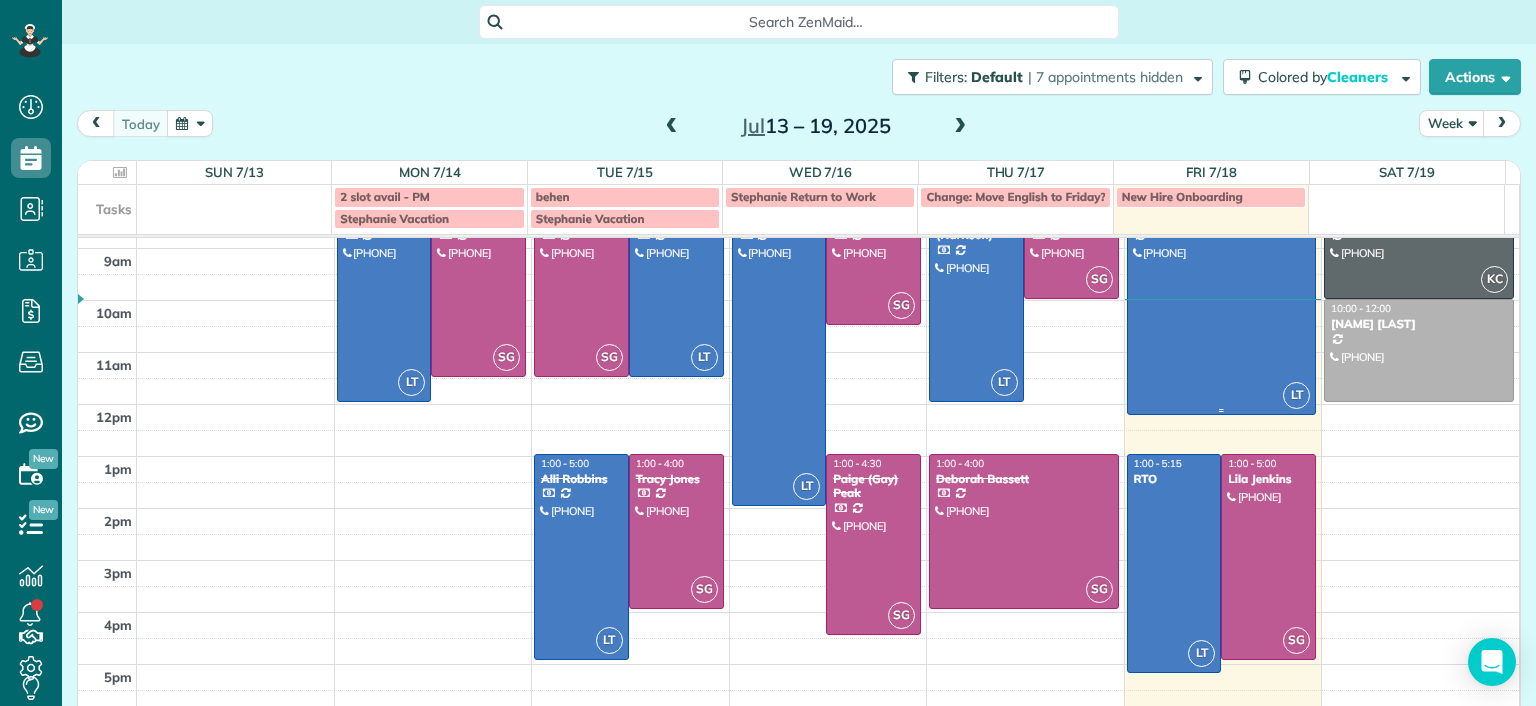 click at bounding box center [1222, 305] 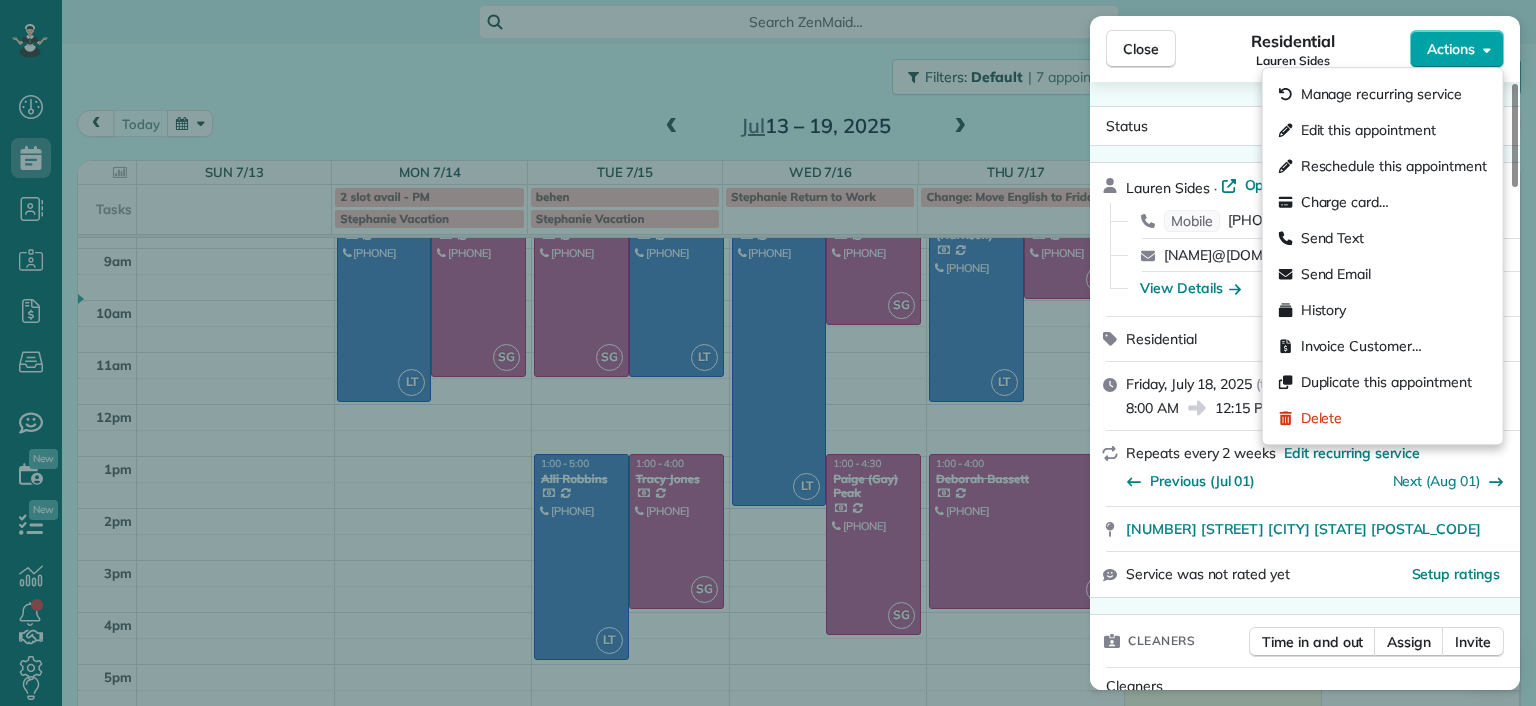 click on "Actions" at bounding box center (1451, 49) 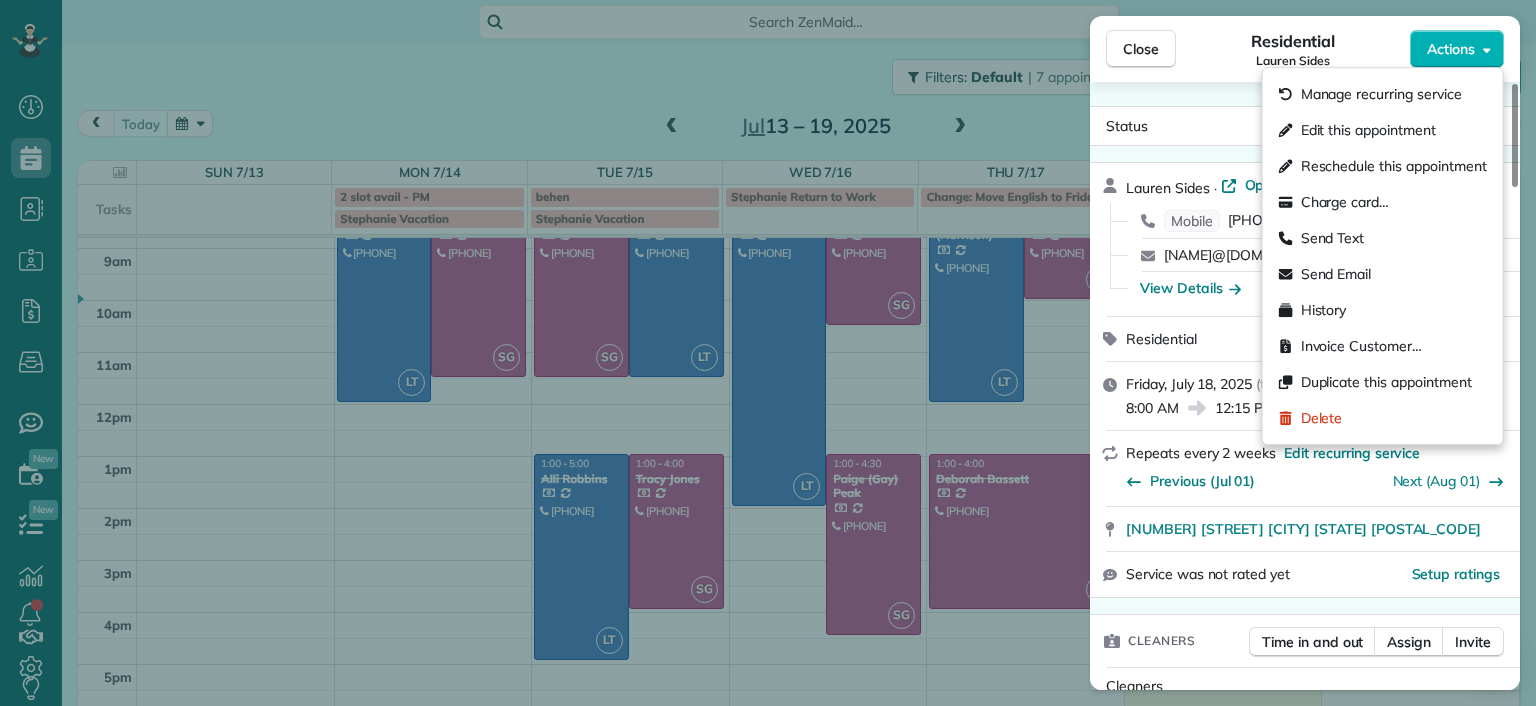 click on "Edit this appointment" at bounding box center (1368, 130) 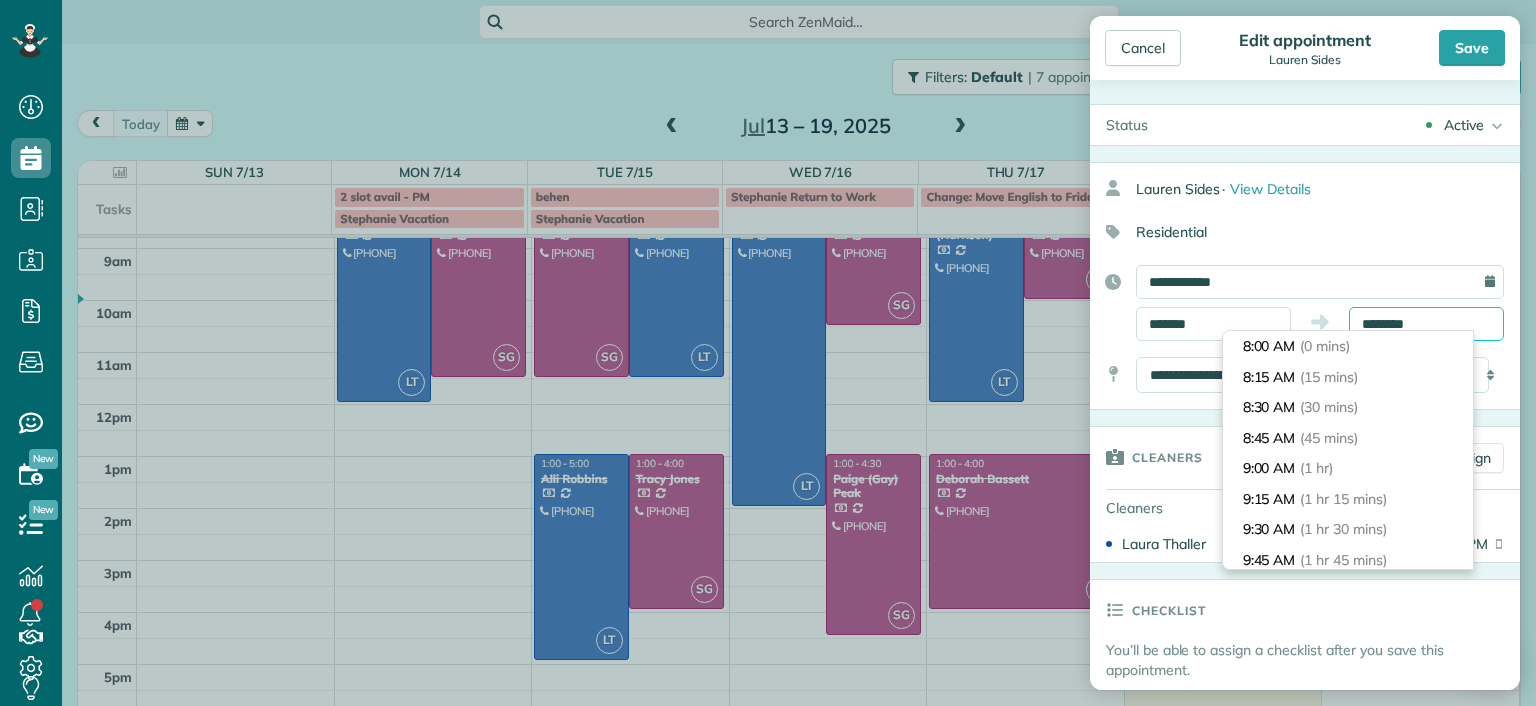 scroll, scrollTop: 488, scrollLeft: 0, axis: vertical 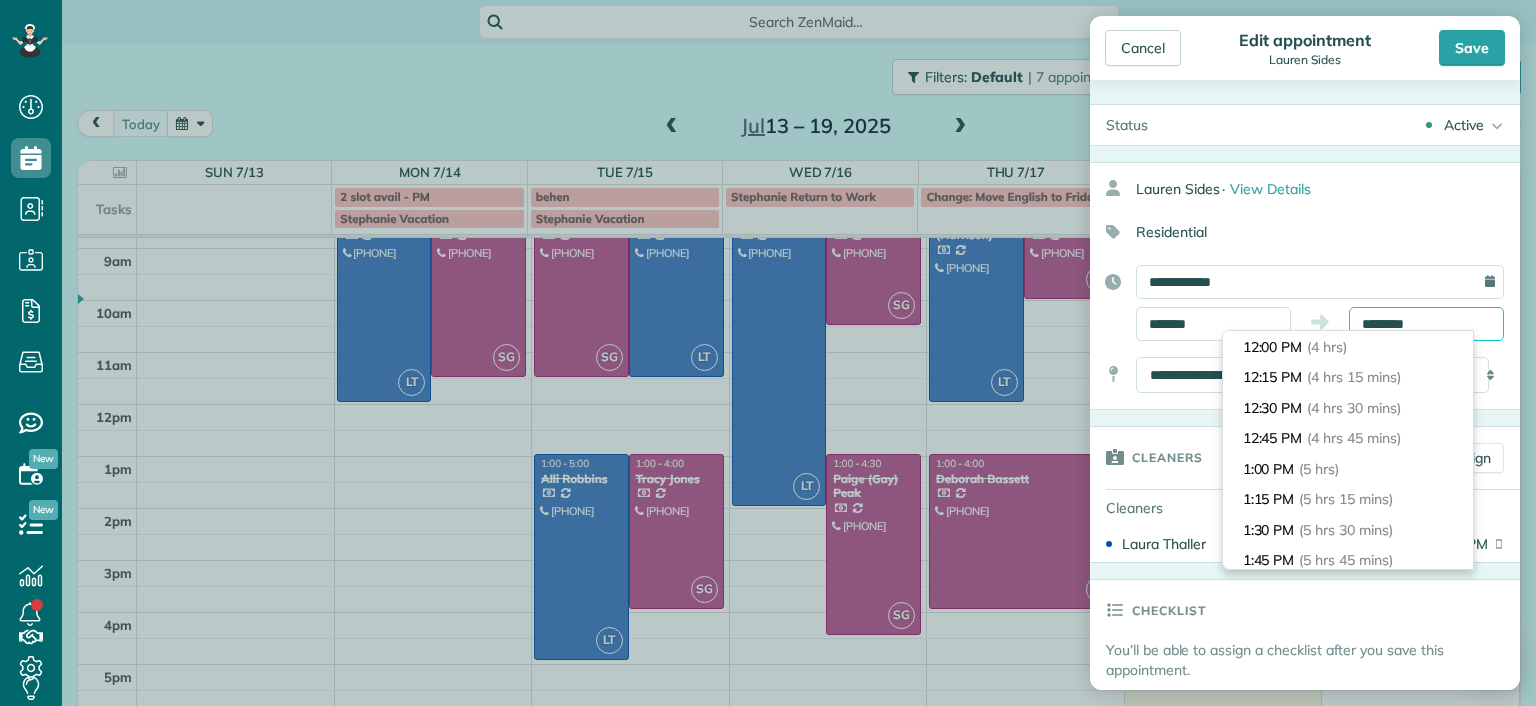 click on "********" at bounding box center [1426, 324] 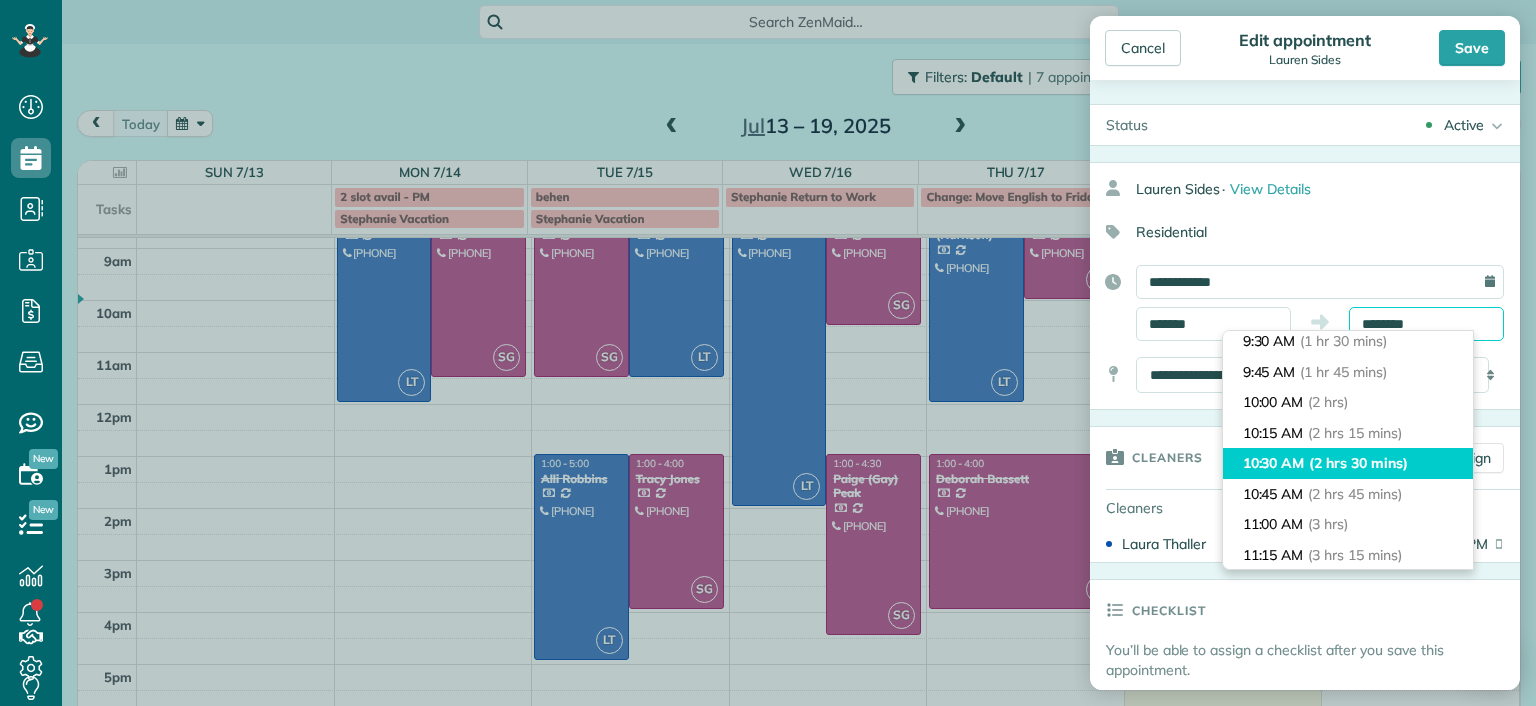 scroll, scrollTop: 188, scrollLeft: 0, axis: vertical 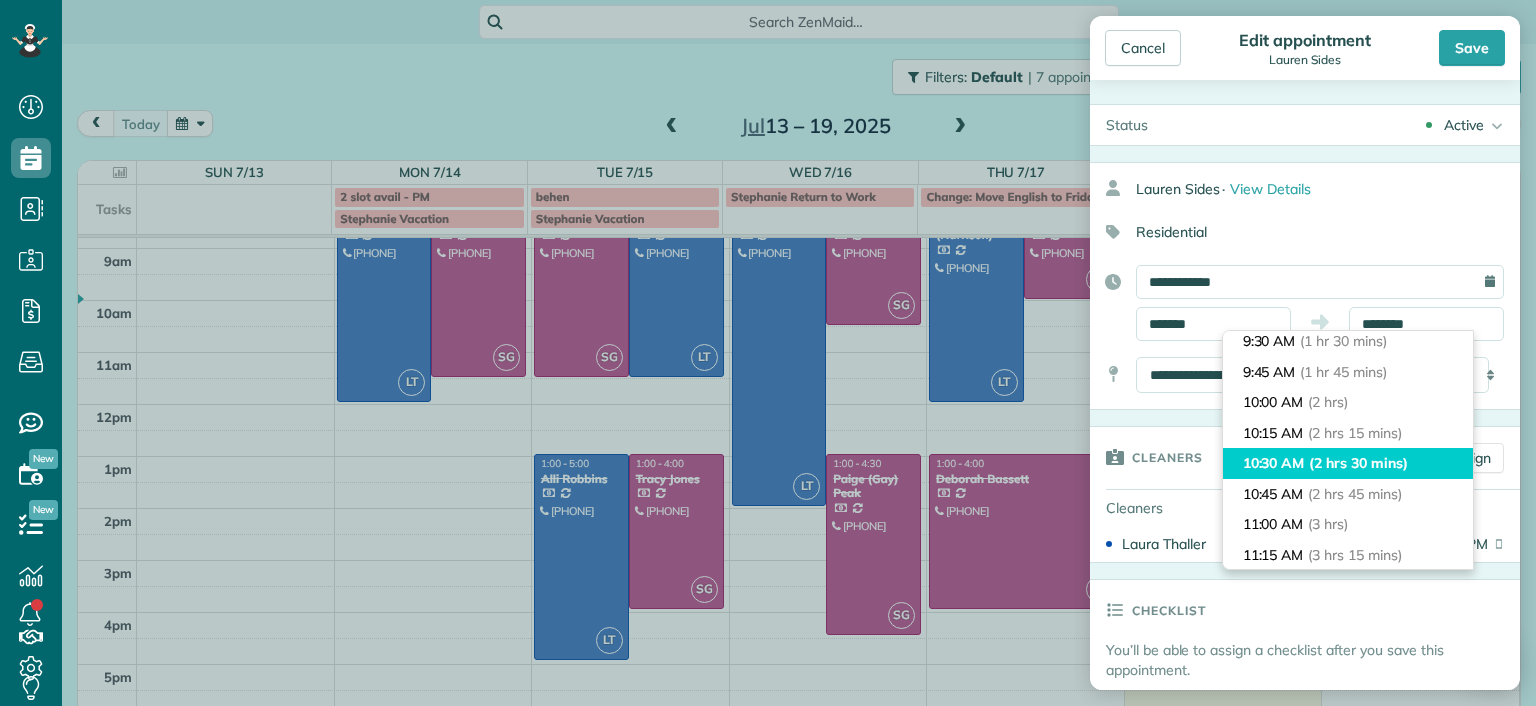 type on "********" 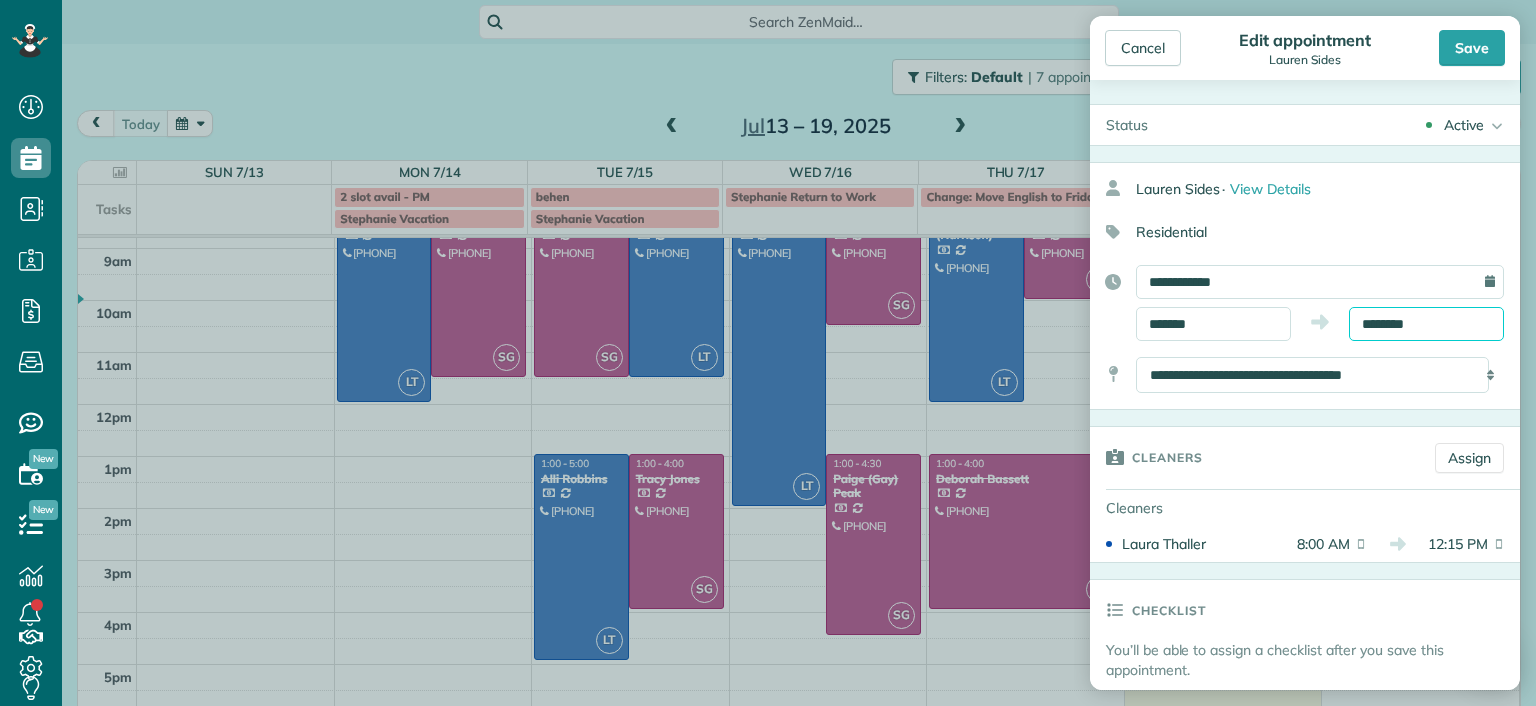 click on "********" at bounding box center [1426, 324] 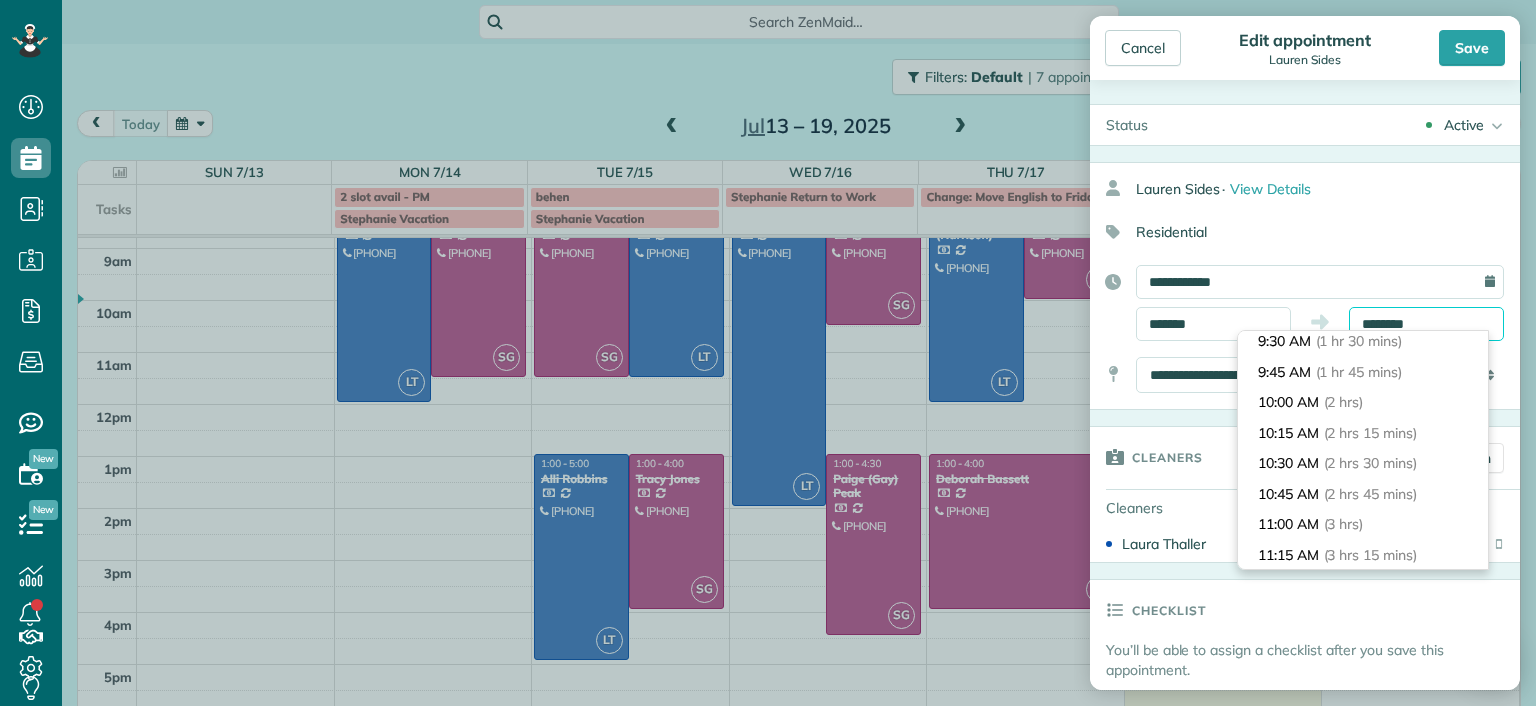 scroll, scrollTop: 274, scrollLeft: 0, axis: vertical 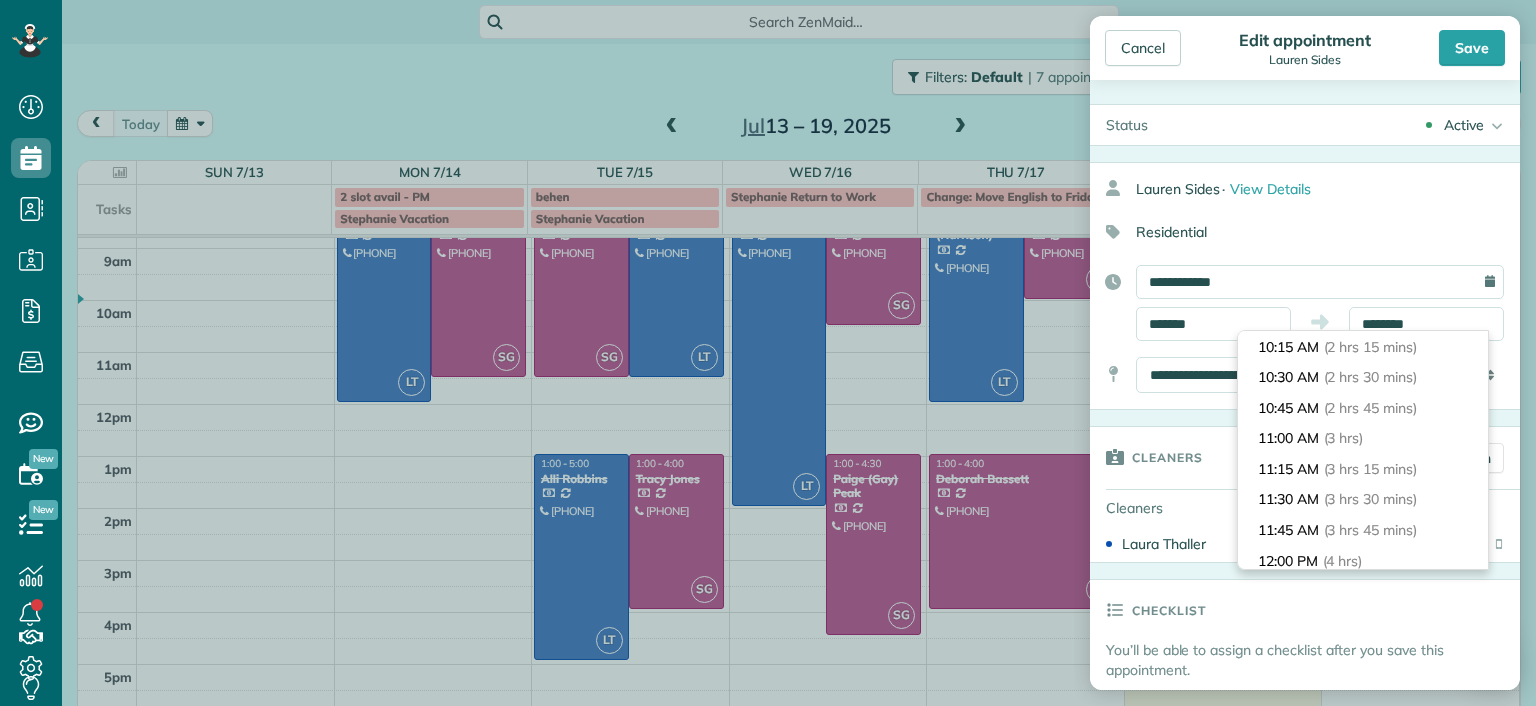 click on "Cleaners" at bounding box center [1254, 457] 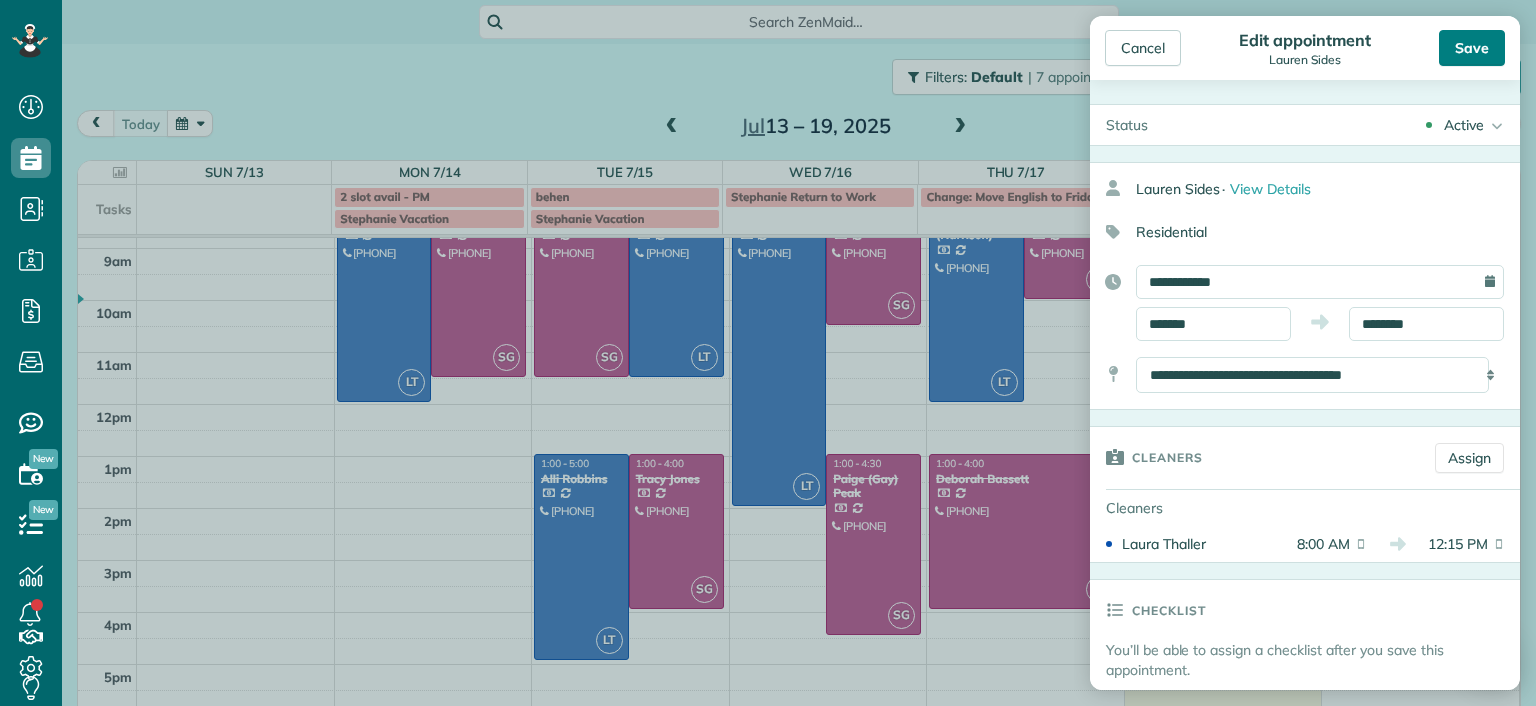 click on "Save" at bounding box center [1472, 48] 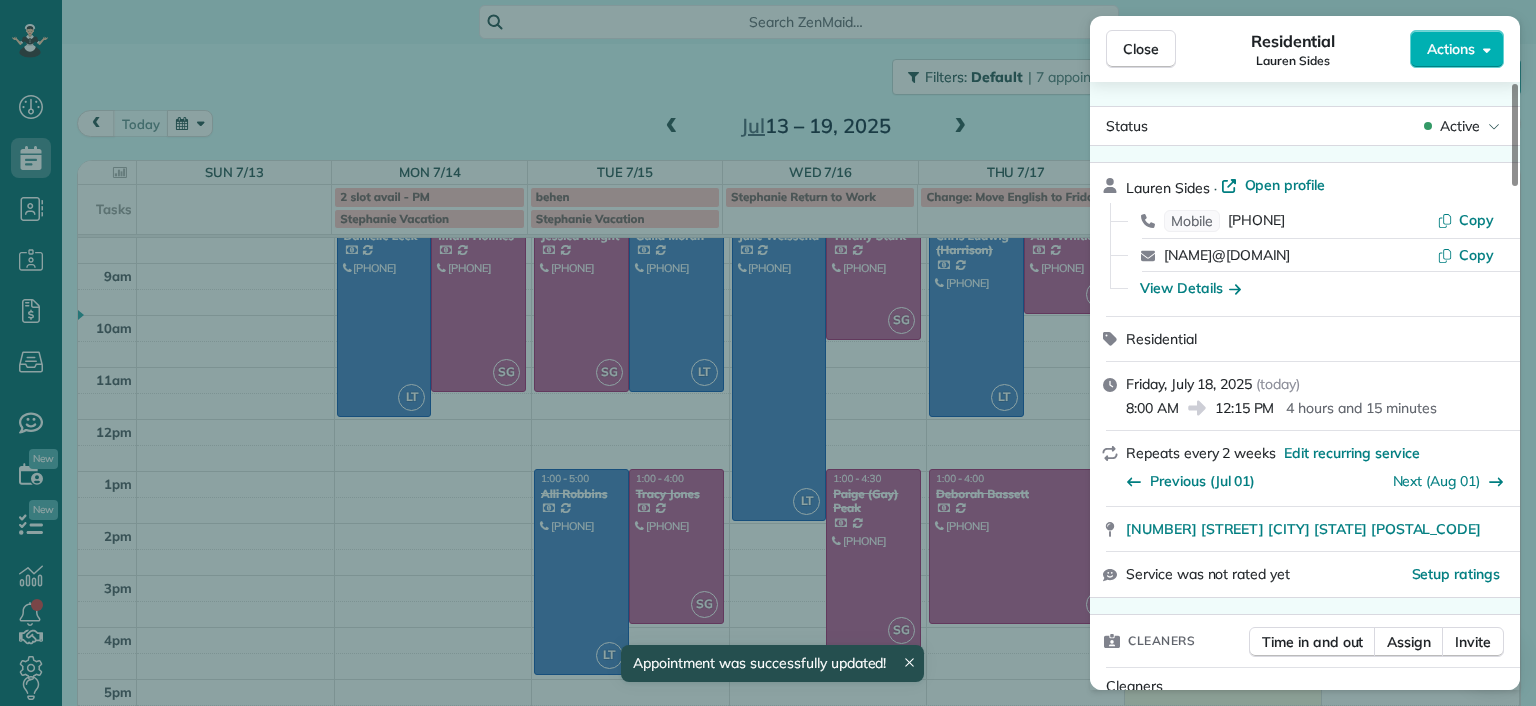 scroll, scrollTop: 74, scrollLeft: 0, axis: vertical 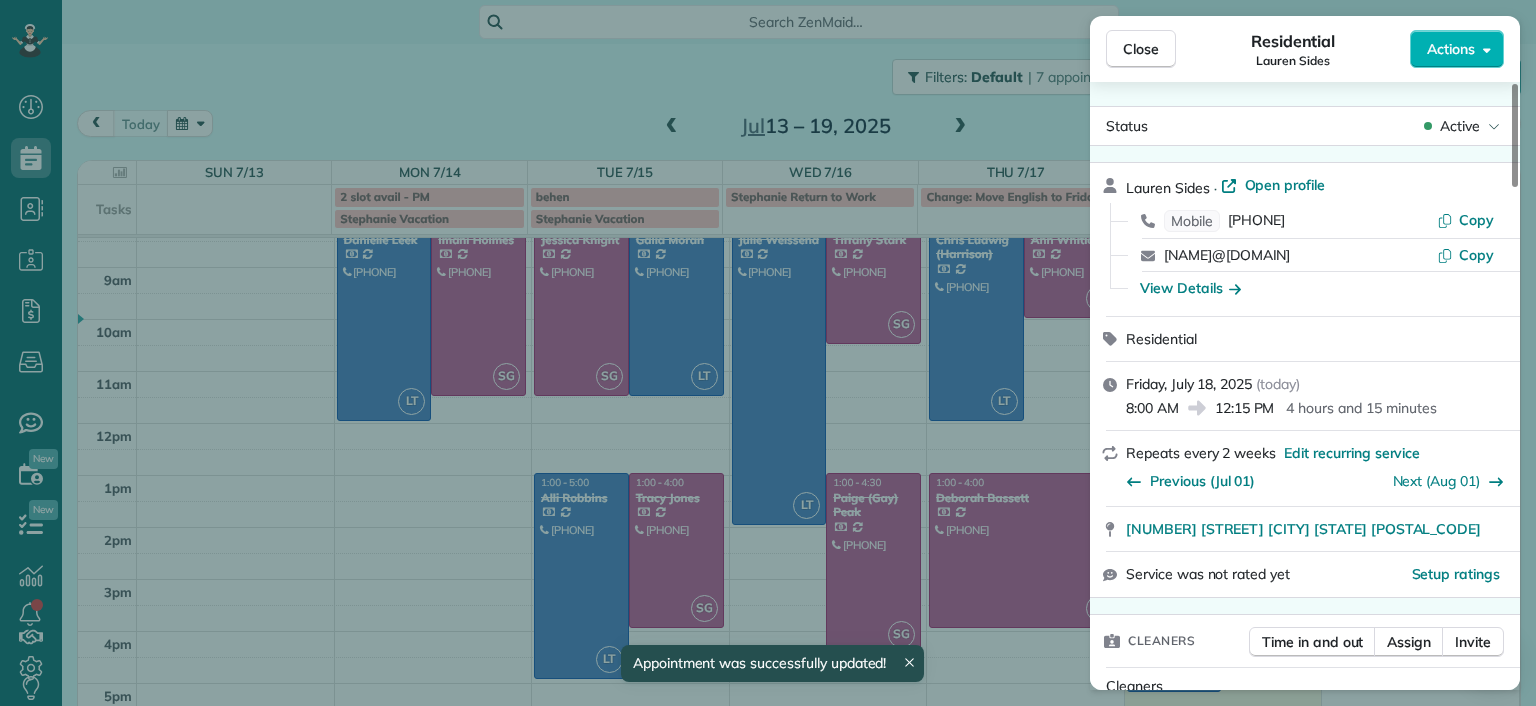 click on "Close Residential [NAME] [LAST] Actions Status Active [NAME] [LAST] · Open profile Mobile ([PHONE]) Copy [EMAIL] Copy View Details Residential Friday, [DATE] ( today ) [TIME] [TIME] [NUMBER] hours and [NUMBER] minutes Repeats every [NUMBER] weeks Edit recurring service Previous ([DATE]) Next ([DATE]) [NUMBER] [STREET] [CITY] [STATE] [POSTAL_CODE] Service was not rated yet Setup ratings Cleaners Time in and out Assign Invite Cleaners [NAME] [THALLER] [TIME] [TIME] Checklist Try Now Keep this appointment up to your standards. Stay on top of every detail, keep your cleaners organised, and your client happy. Assign a checklist Watch a 5 min demo Billing Billing actions Price $[PRICE] Overcharge $[PRICE] Discount $[PRICE] Coupon discount - Primary tax - Secondary tax - Total appointment price $[PRICE] Tips collected New feature! $[PRICE] Paid by card Total including tip $[PRICE] Get paid online in no-time! Send an invoice and reward your cleaners with tips Charge customer credit card Appointment custom fields Man Hours -" at bounding box center [768, 353] 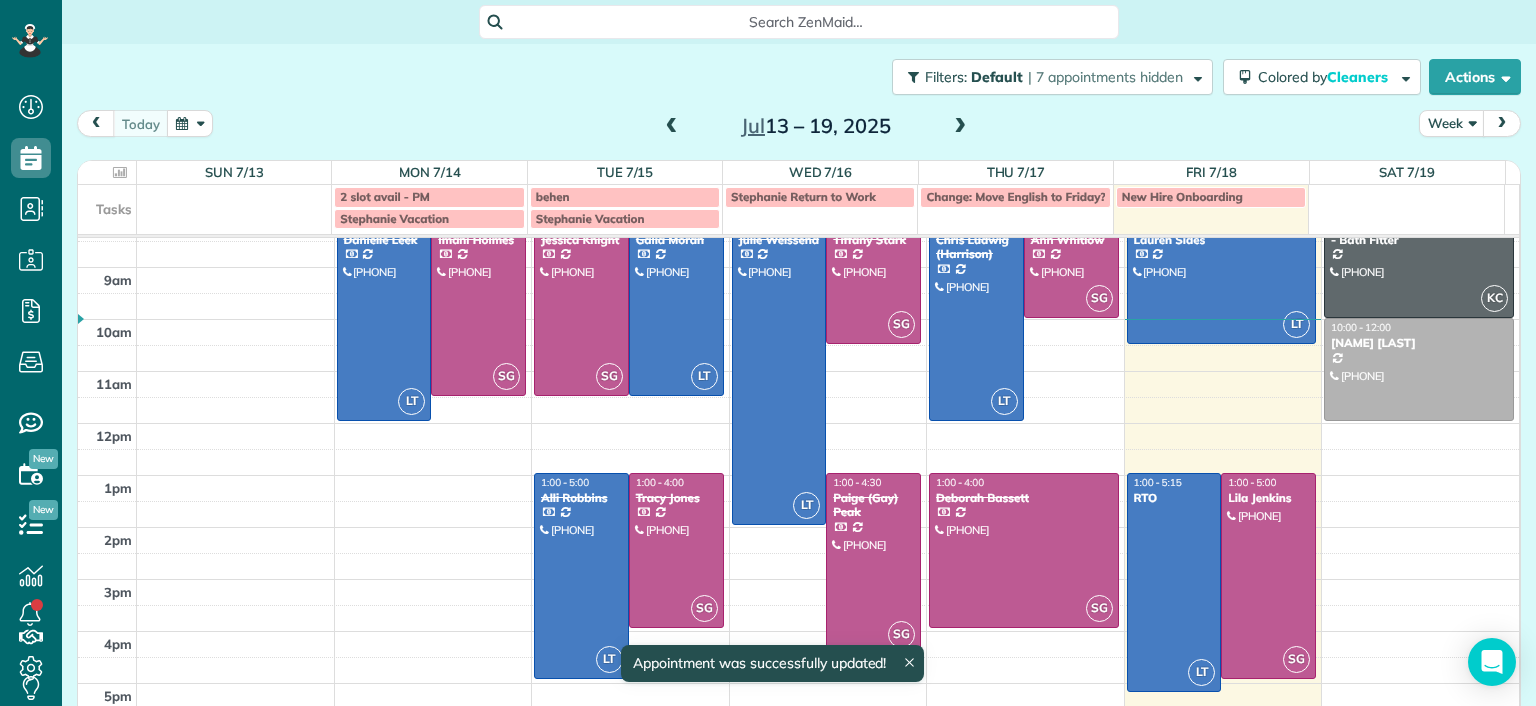 scroll, scrollTop: 0, scrollLeft: 0, axis: both 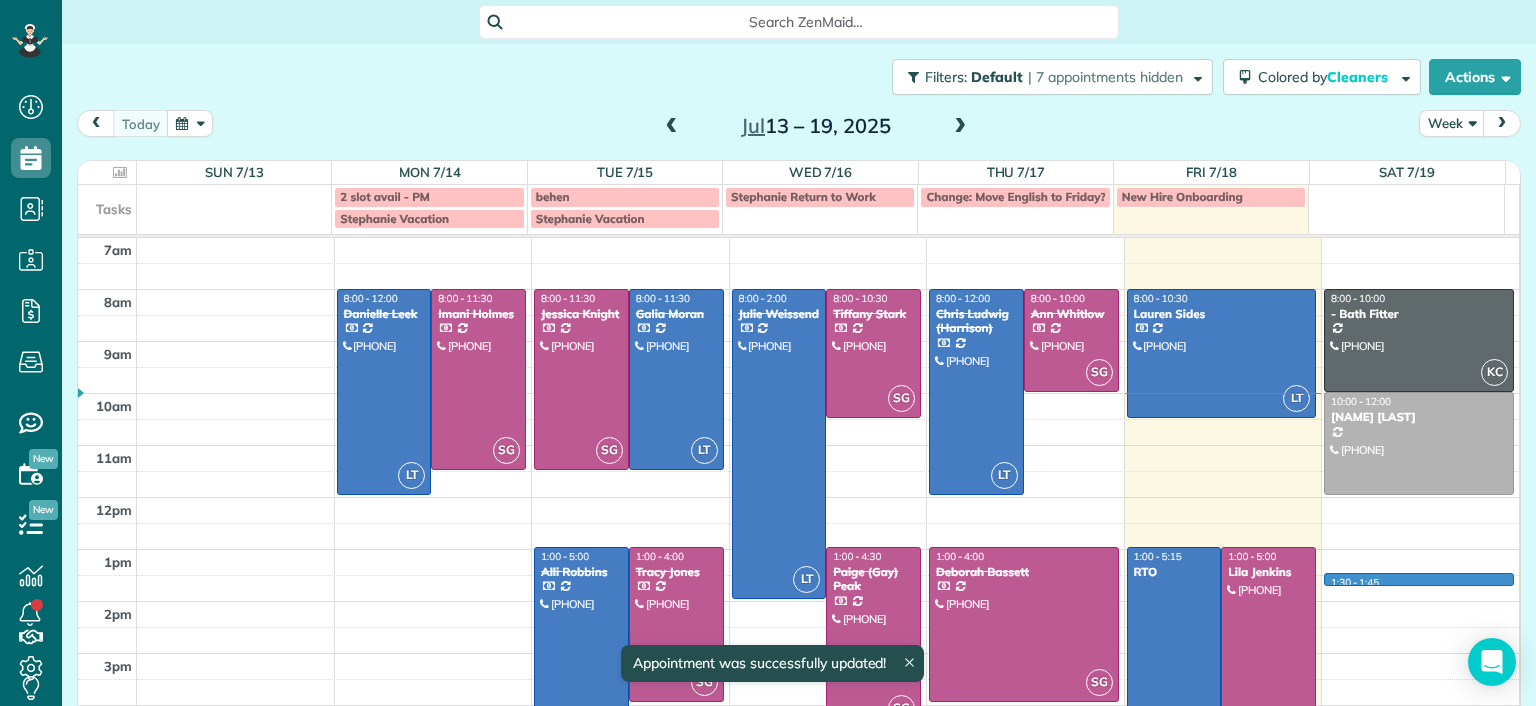 click on "[TIME] [TIME] [TIME] [TIME] [TIME] [TIME] [TIME] [TIME] [TIME] [TIME] [TIME] LT [TIME] - [TIME] [NAME] [LAST] ([PHONE]) [NUMBER] [STREET] [CITY], [STATE] [POSTAL_CODE] SG [TIME] - [TIME] [NAME] [LAST] ([PHONE]) [NUMBER] [STREET] [CITY], [STATE] [POSTAL_CODE] SG [TIME] - [TIME] [NAME] [LAST] ([PHONE]) [NUMBER] [STREET] [CITY], [STATE] [POSTAL_CODE] LT [TIME] - [TIME] [NAME] [LAST] ([PHONE]) [NUMBER] [STREET] [CITY], [STATE] [POSTAL_CODE] LT [TIME] - [TIME] [NAME] [LAST] ([PHONE]) [NUMBER] [STREET] [CITY], [STATE] [POSTAL_CODE] SG [TIME] - [TIME] [NAME] [LAST] ([PHONE]) [NUMBER] [STREET] [CITY], [STATE] [POSTAL_CODE] LT [TIME] - [TIME] [NAME] [LAST] ([PHONE]) [NUMBER] [STREET] [CITY], [STATE] [POSTAL_CODE] SG [TIME] - [TIME] [NAME] [LAST] ([PHONE]) [NUMBER] [STREET] [CITY], [STATE] [POSTAL_CODE] SG [TIME] - [TIME] [NAME] ([LAST]) [LAST] ([PHONE]) [NUMBER] [STREET] [CITY], [STATE] [POSTAL_CODE] LT [TIME] - [TIME] [NAME] [LAST] ([PHONE]) [NUMBER] [STREET] [CITY], [STATE] [POSTAL_CODE] SG [TIME] - [TIME] [NAME] [LAST] ([PHONE]) [NUMBER] [STREET] [CITY], [STATE] [POSTAL_CODE] SG [TIME] - [TIME] [NAME] ([LAST]) [LAST]" at bounding box center [798, 523] 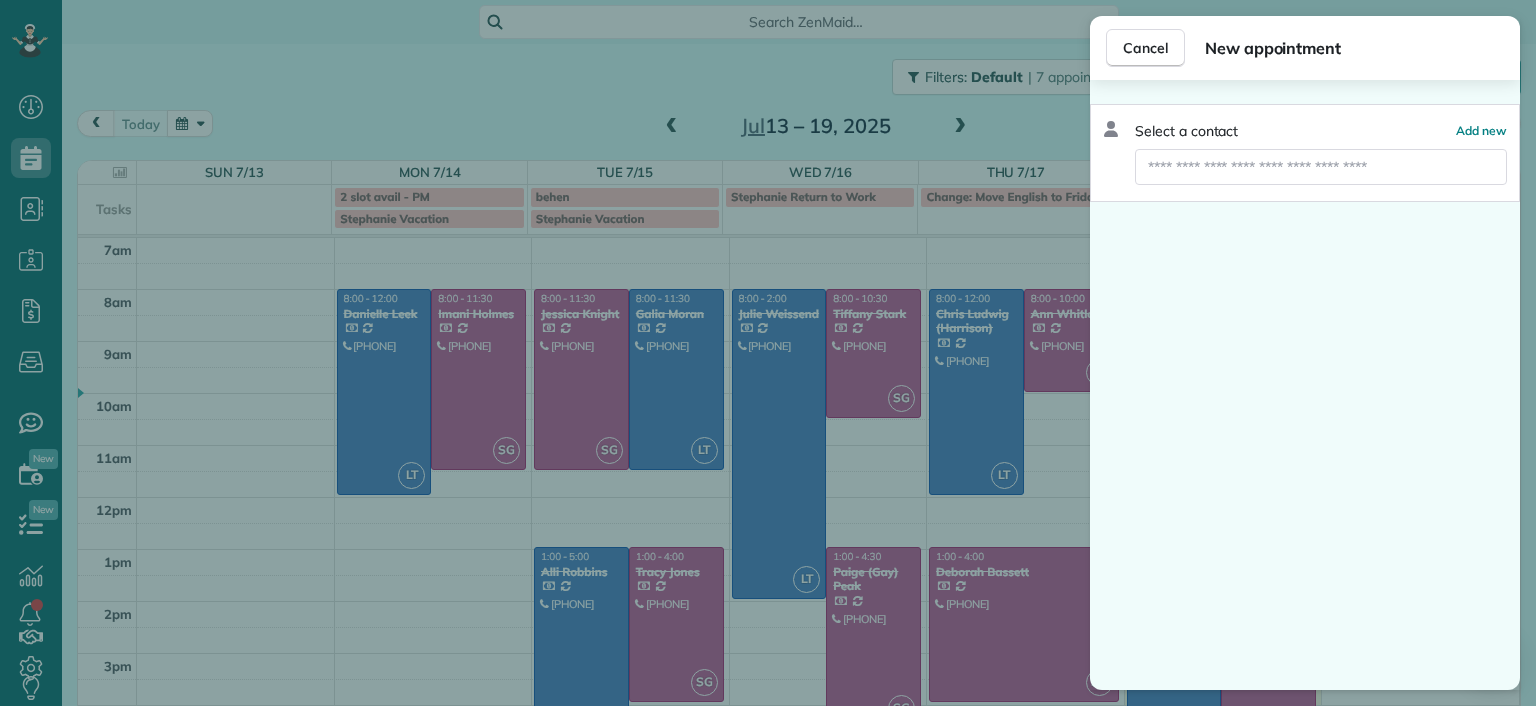 click on "Cancel New appointment Select a contact Add new" at bounding box center [768, 353] 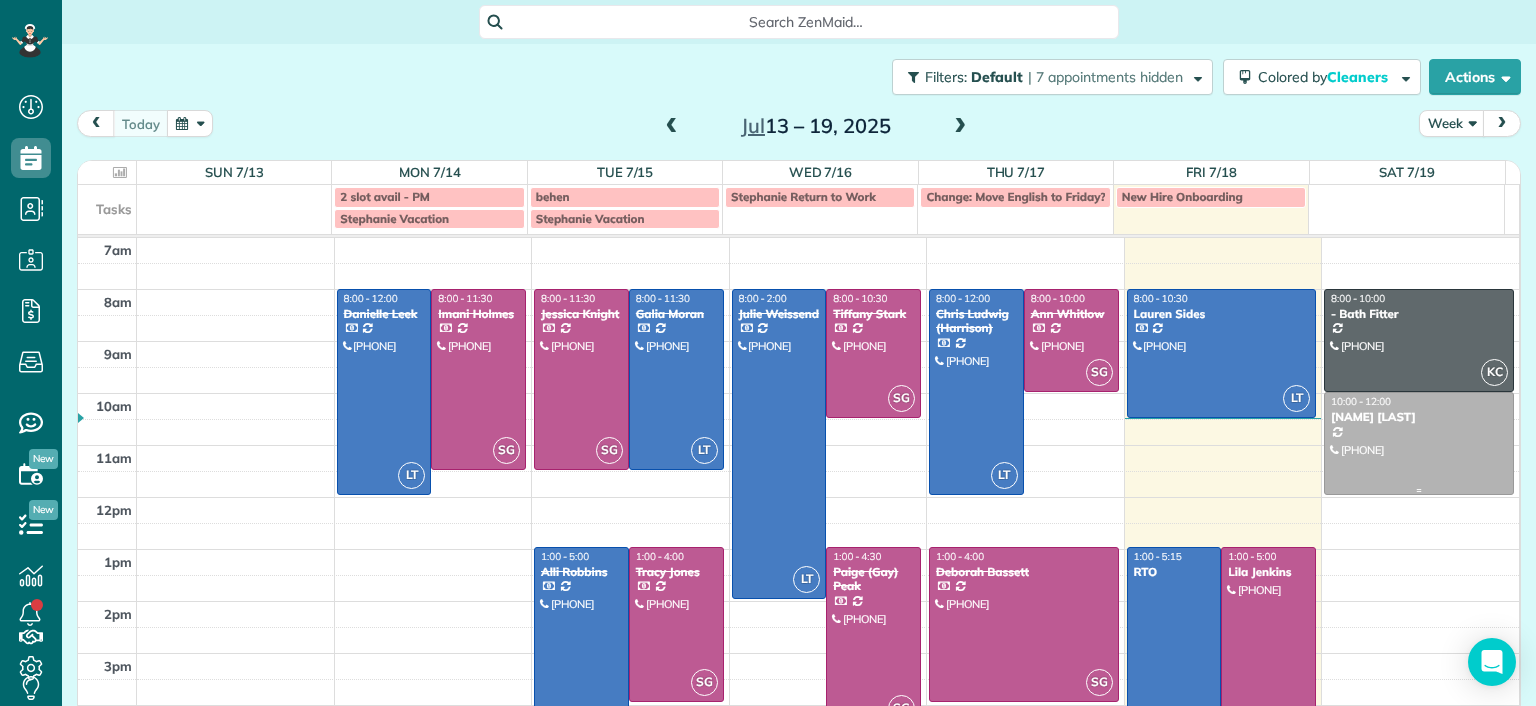 click at bounding box center [1419, 443] 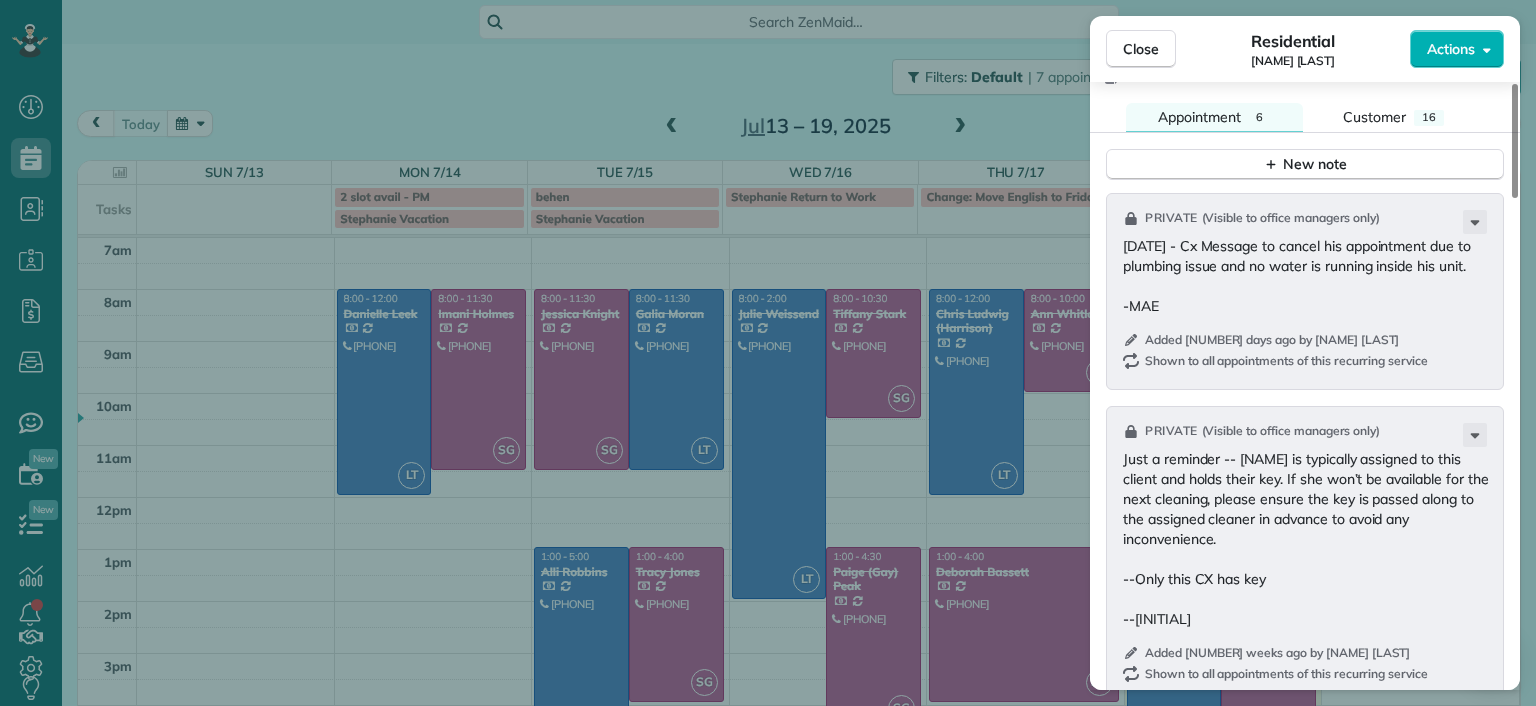scroll, scrollTop: 1800, scrollLeft: 0, axis: vertical 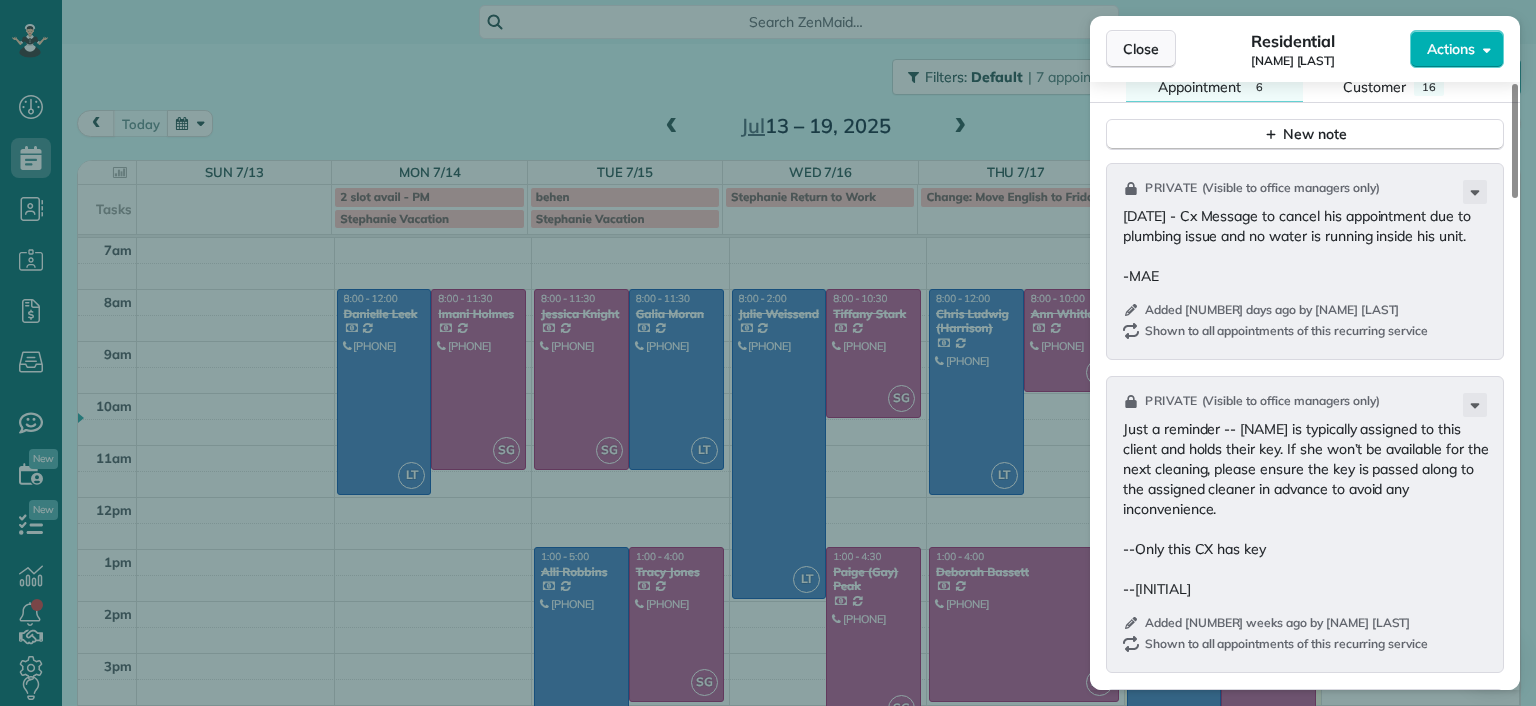 click on "Close" at bounding box center (1141, 49) 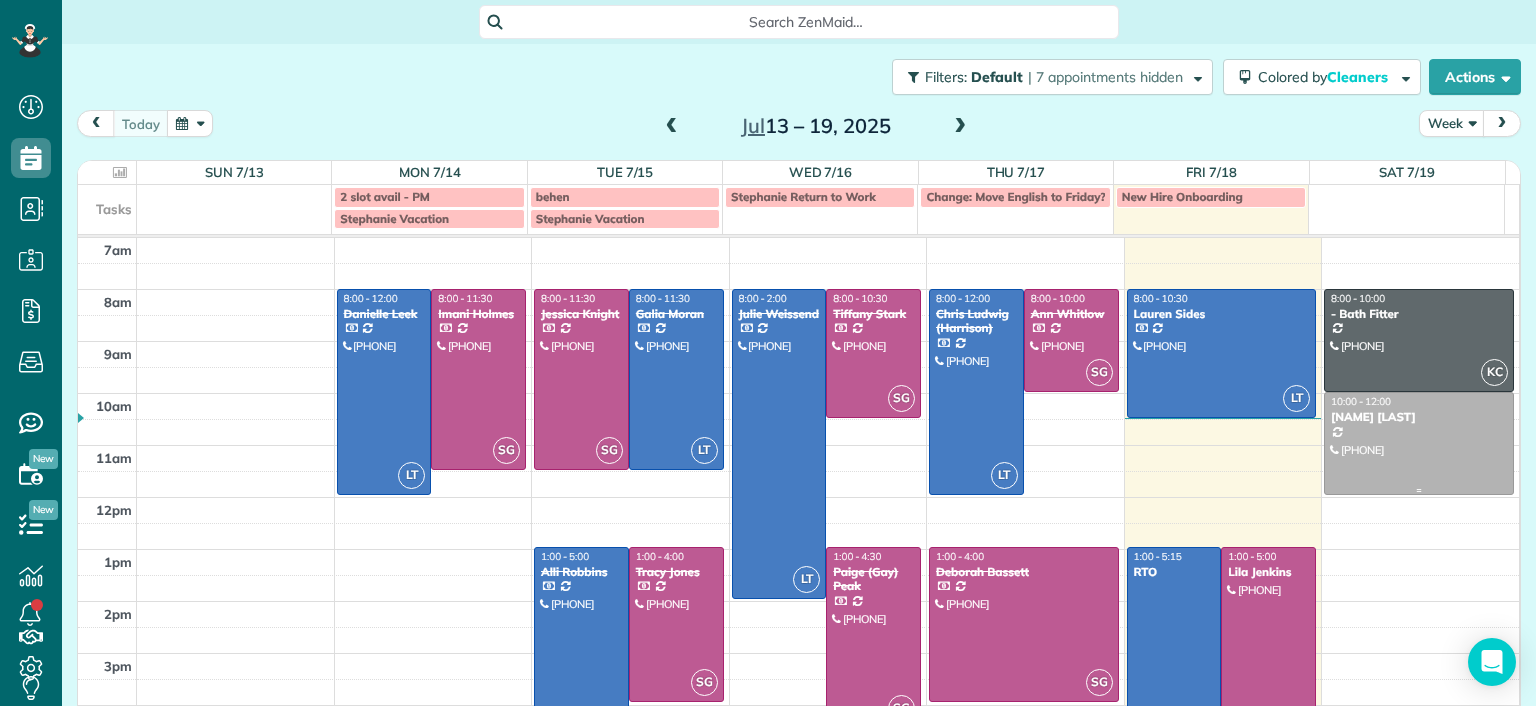 click at bounding box center [1419, 443] 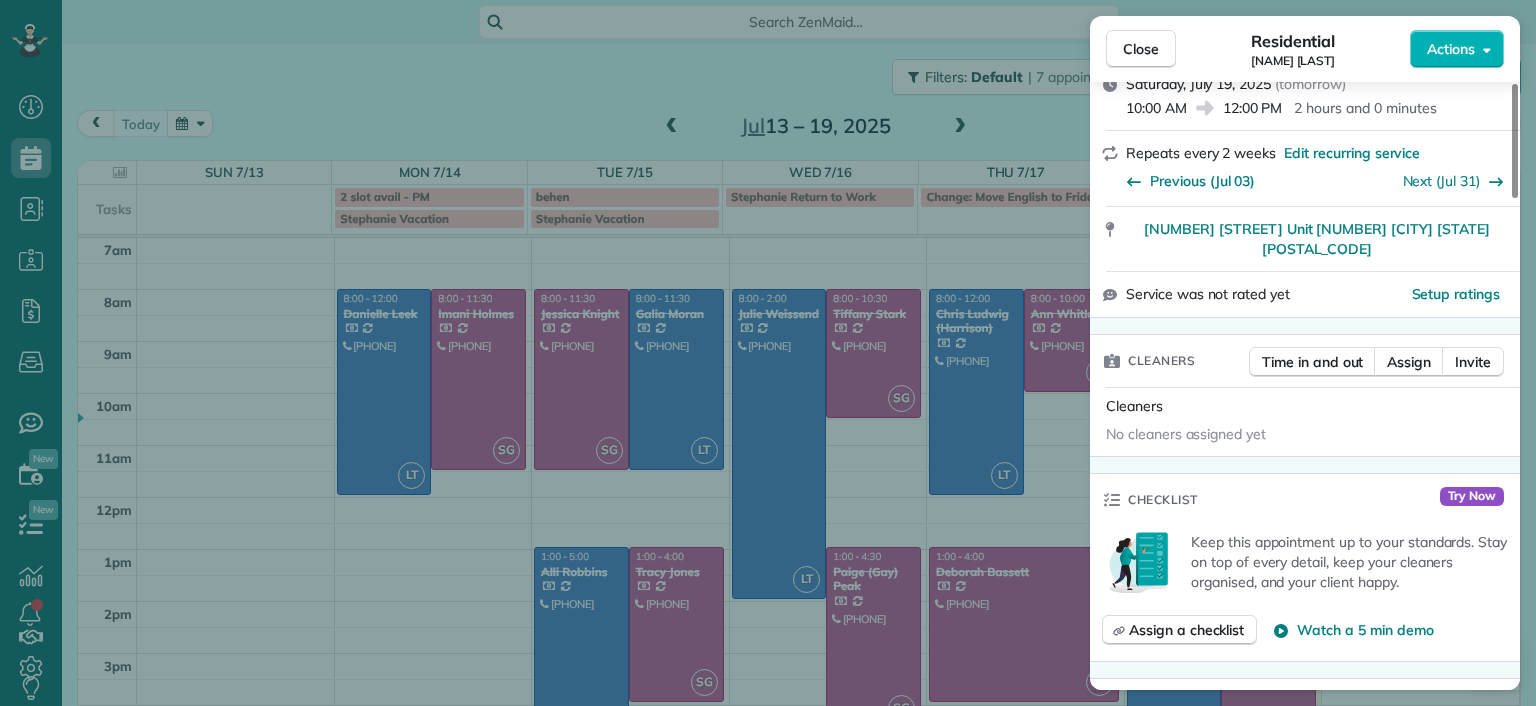 scroll, scrollTop: 0, scrollLeft: 0, axis: both 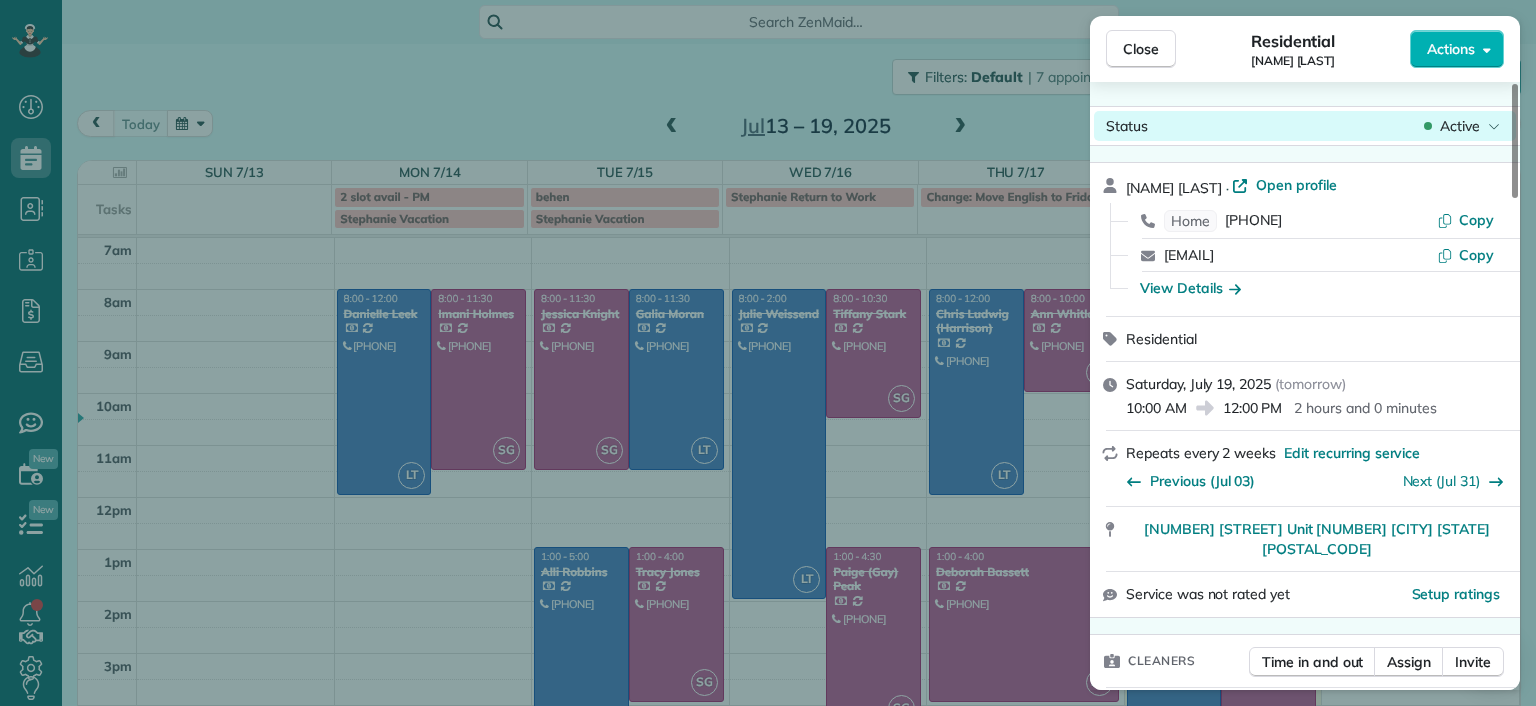 click on "Status Active" at bounding box center [1305, 126] 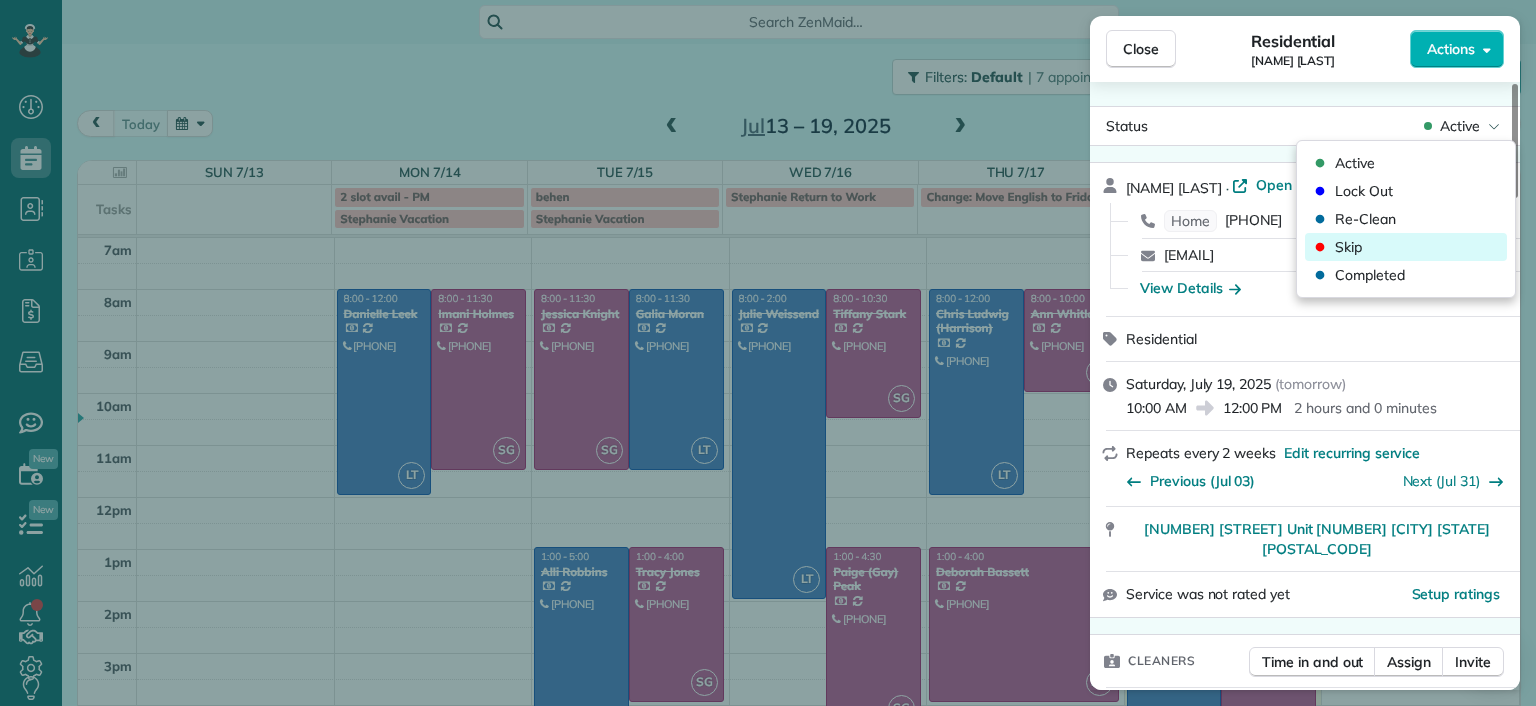 click on "Skip" at bounding box center (1406, 247) 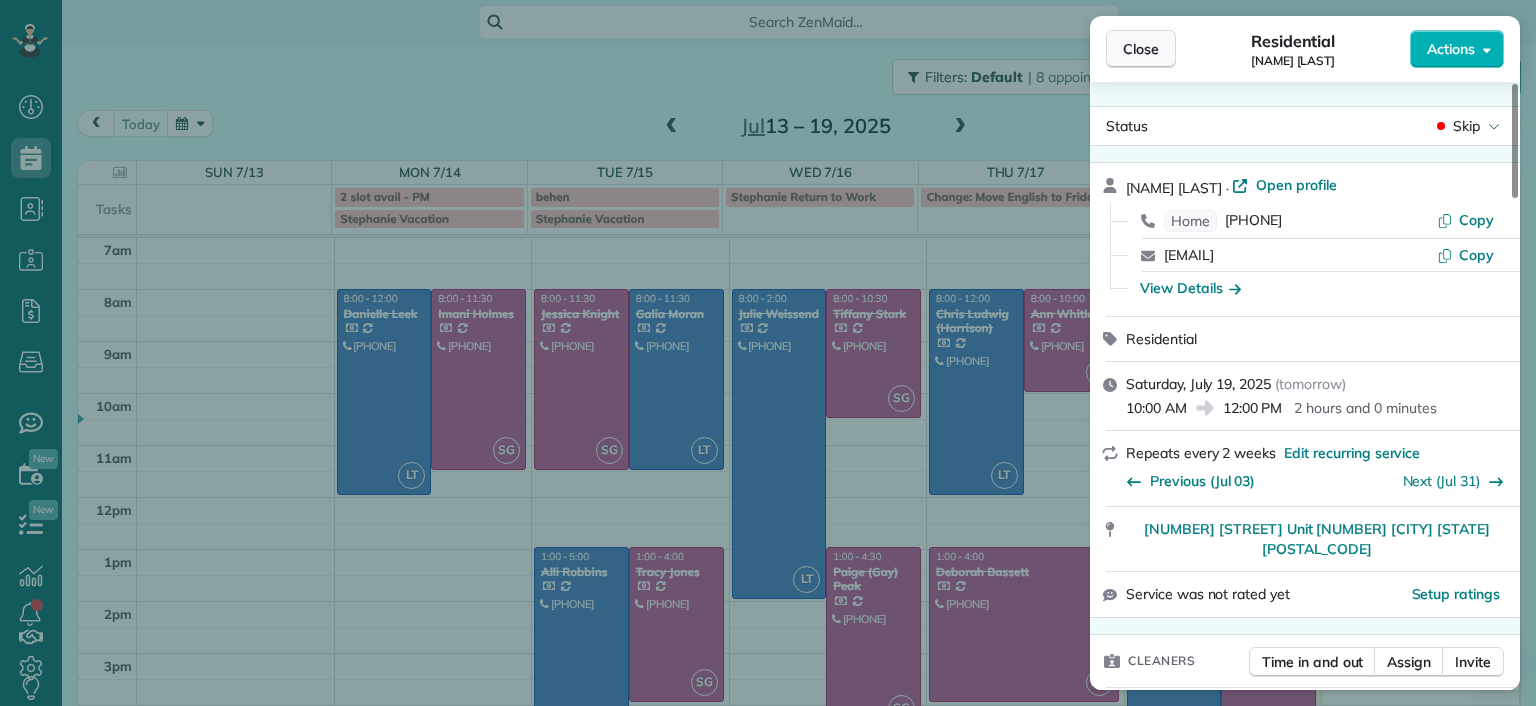 click on "Close" at bounding box center (1141, 49) 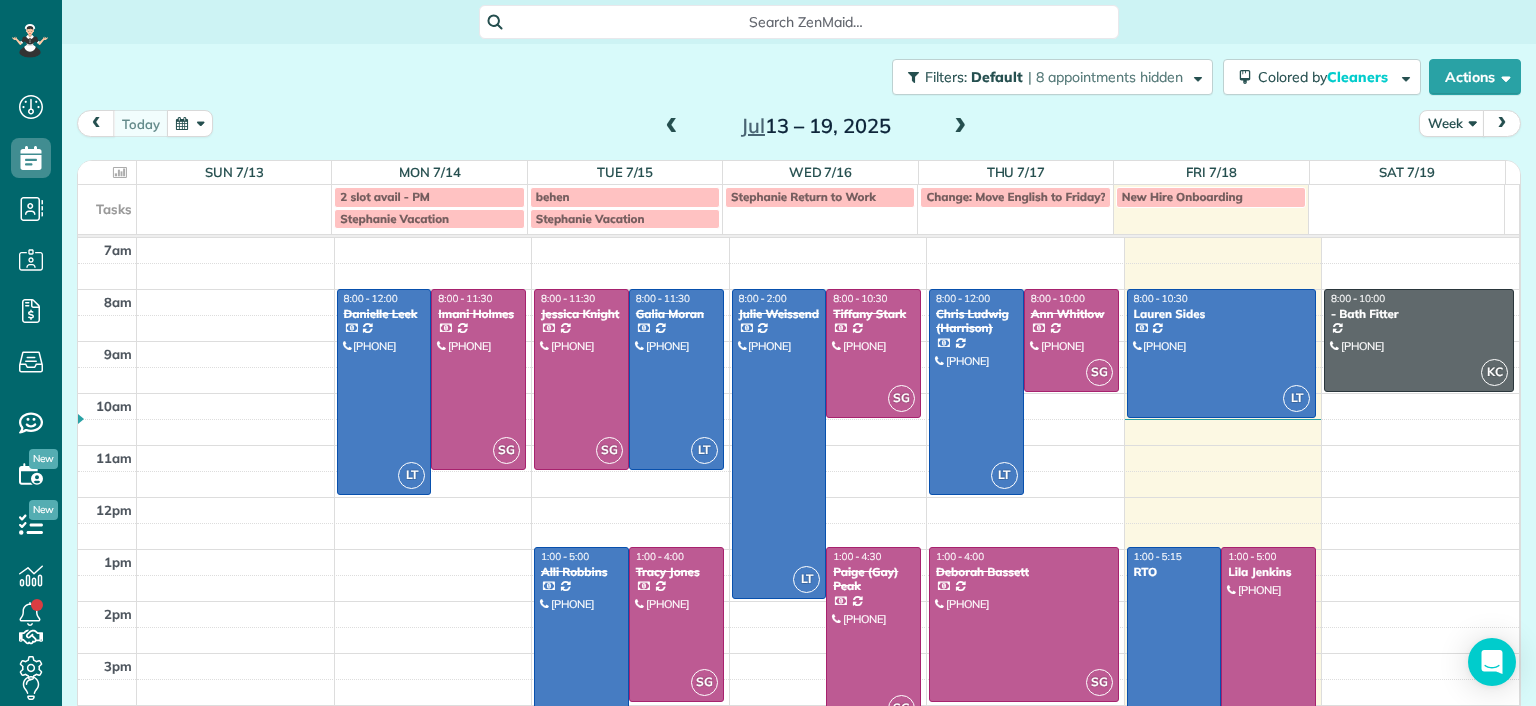 click at bounding box center [960, 127] 